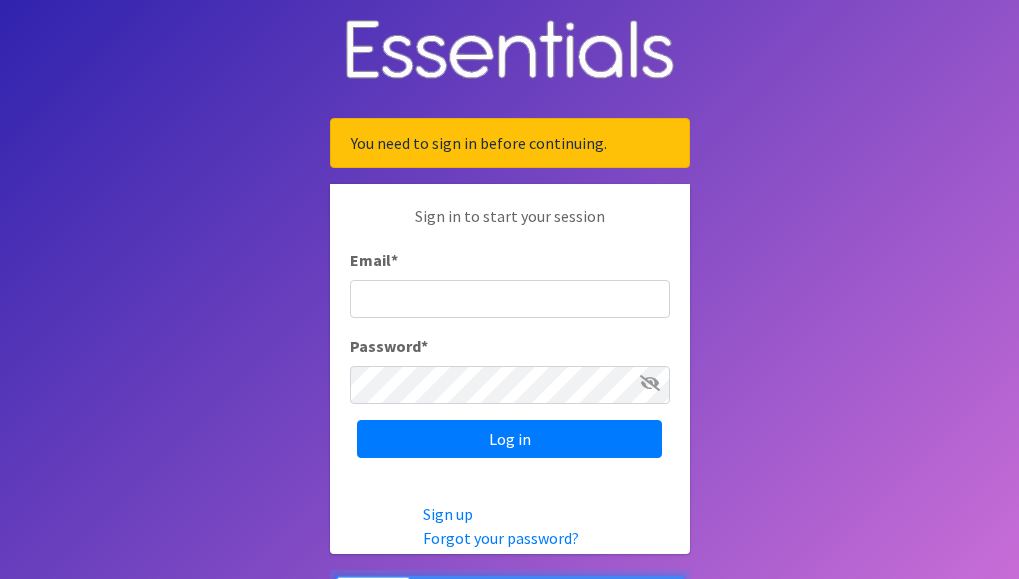 scroll, scrollTop: 0, scrollLeft: 0, axis: both 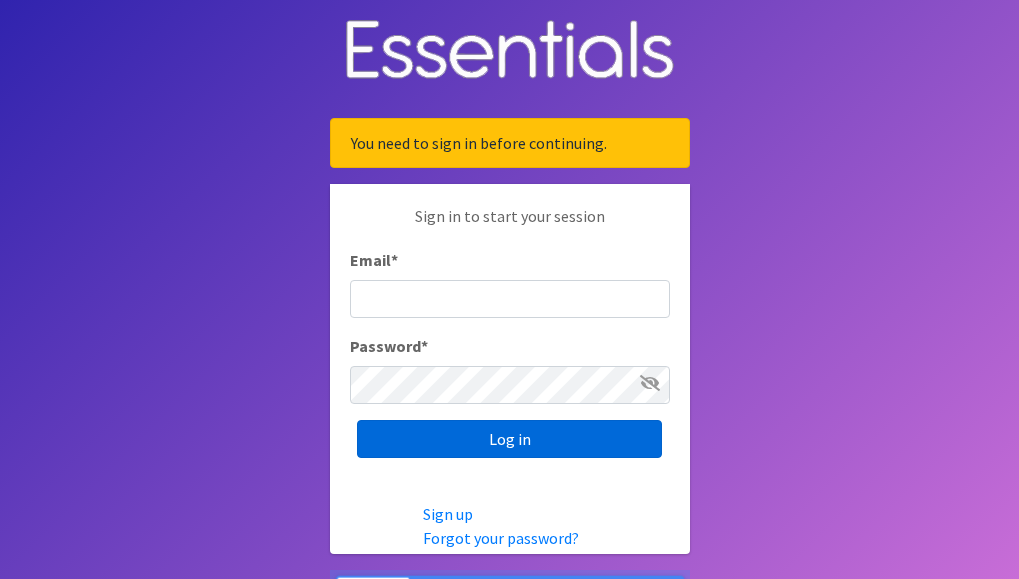 type on "[USERNAME]@example.com" 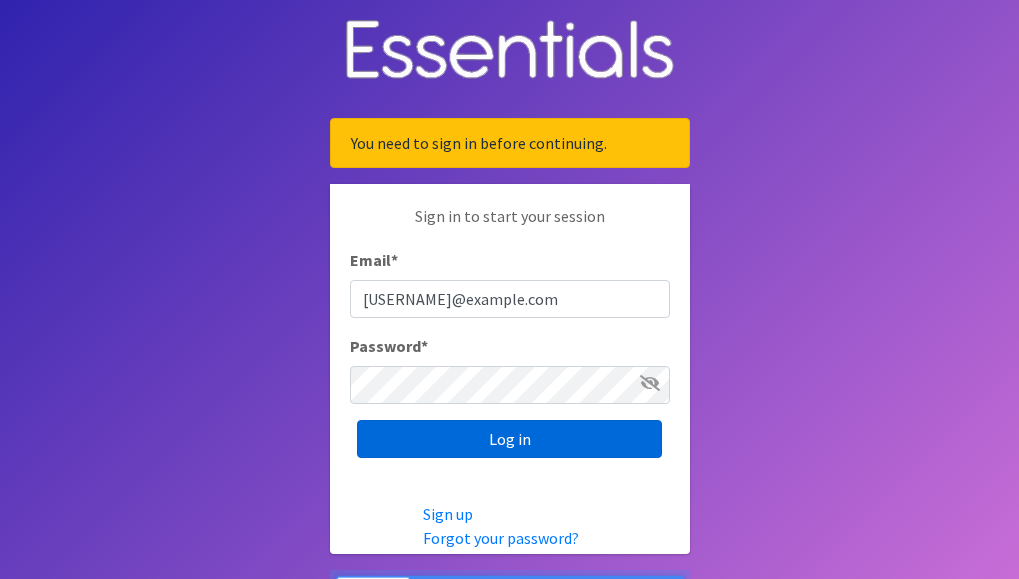 click on "Log in" at bounding box center [509, 439] 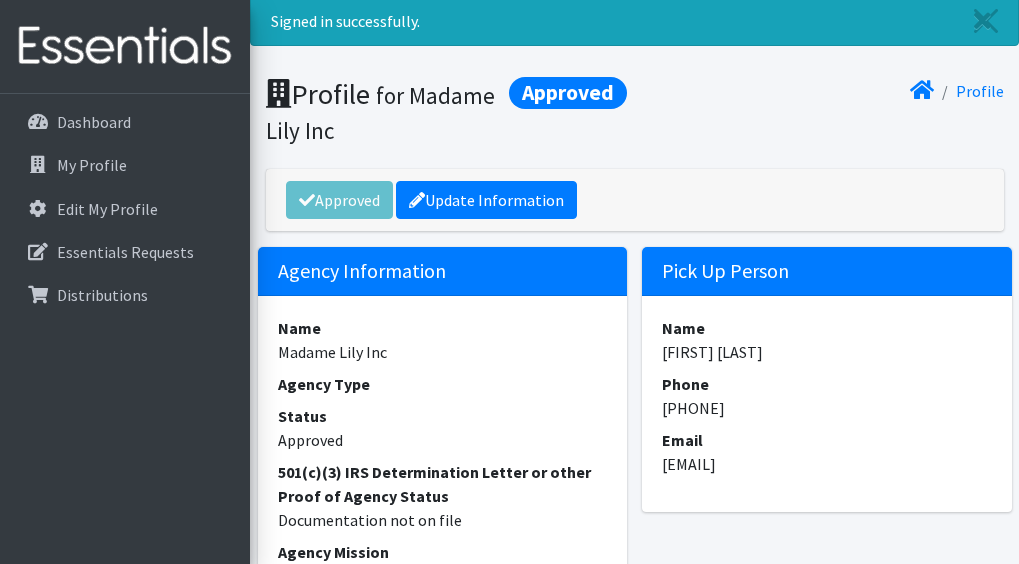 scroll, scrollTop: 0, scrollLeft: 0, axis: both 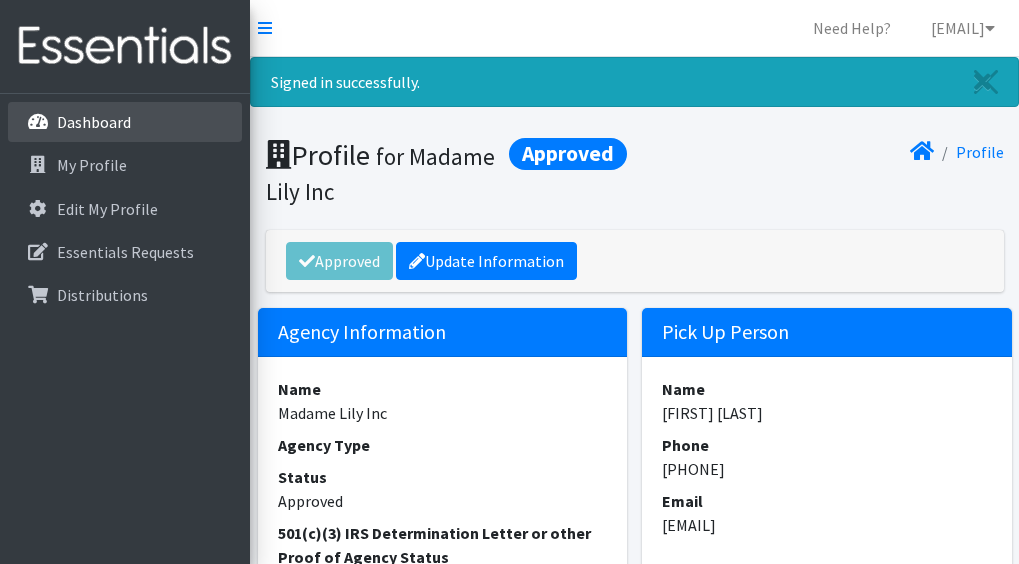 click on "Dashboard" at bounding box center [94, 122] 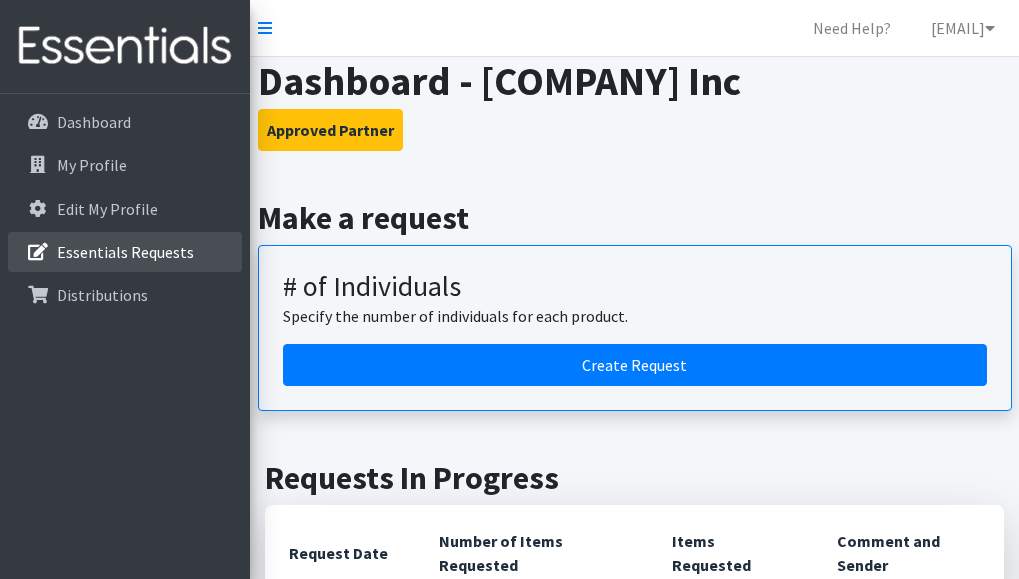 scroll, scrollTop: 0, scrollLeft: 0, axis: both 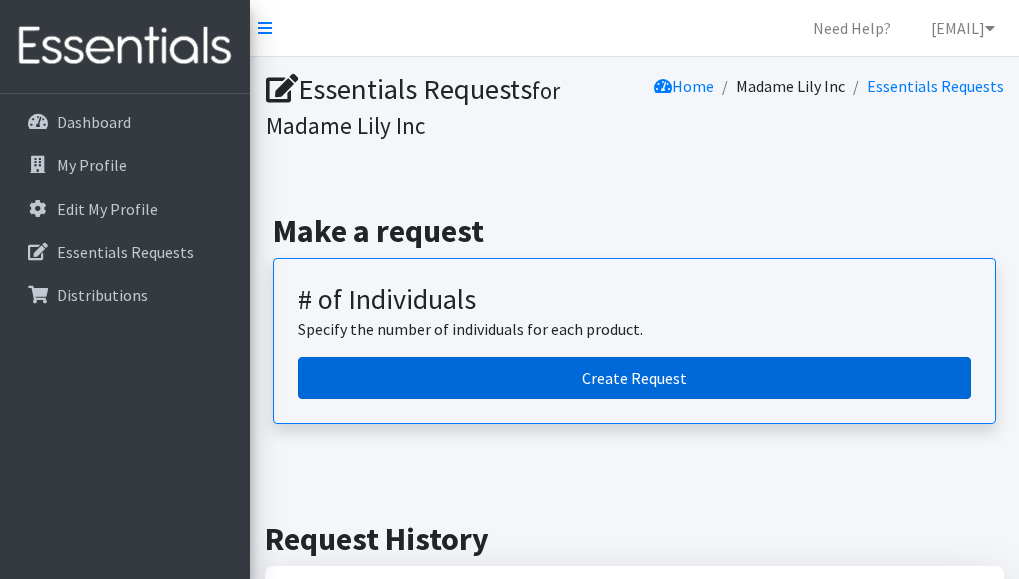 click on "Create Request" at bounding box center (634, 378) 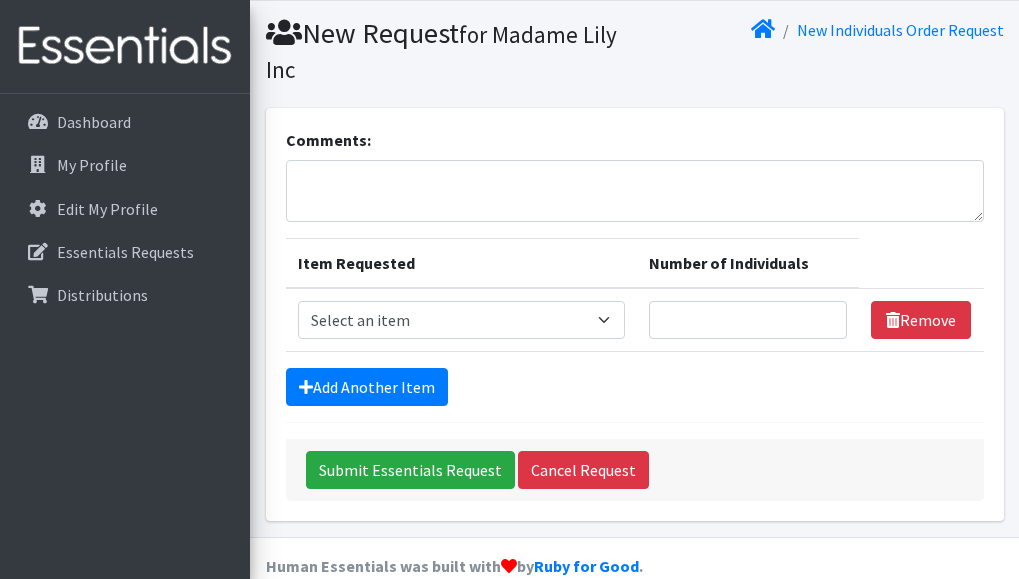 scroll, scrollTop: 0, scrollLeft: 0, axis: both 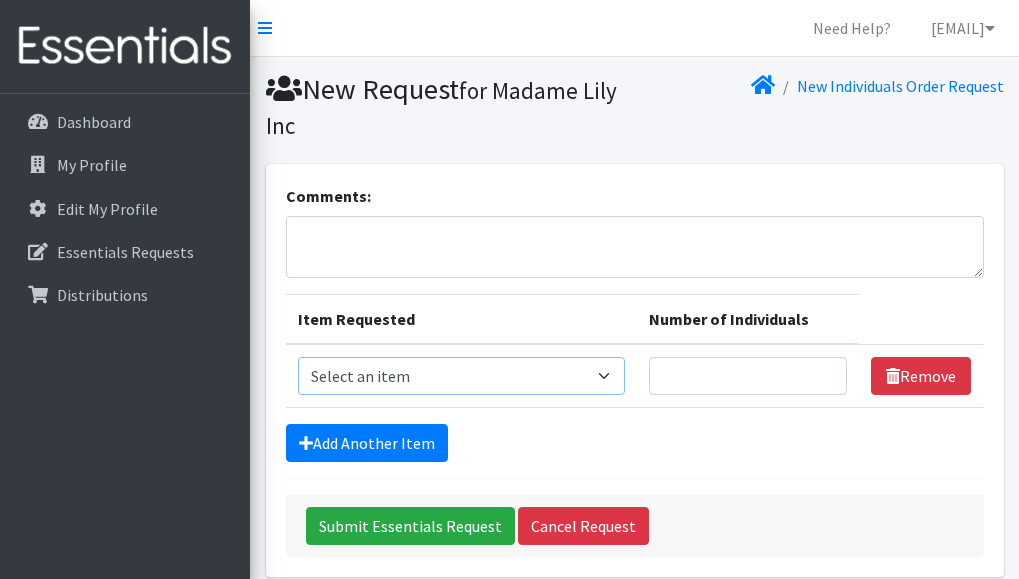 click on "Select an item
# - Total number of kids being served with this order:
Baby wipes
Diaper Size 7
Diapers NewBorn
Diapers Size 1
Diapers Size 2
Diapers Size 3
Diapers Size 4
Diapers Size 5
Diapers Size 6
Formula
Preemie
Pull-Ups 2T-3T
Pull-Ups 3T-4T
Pull-Ups 4T-5T
Size 8
Swimmers" at bounding box center (461, 376) 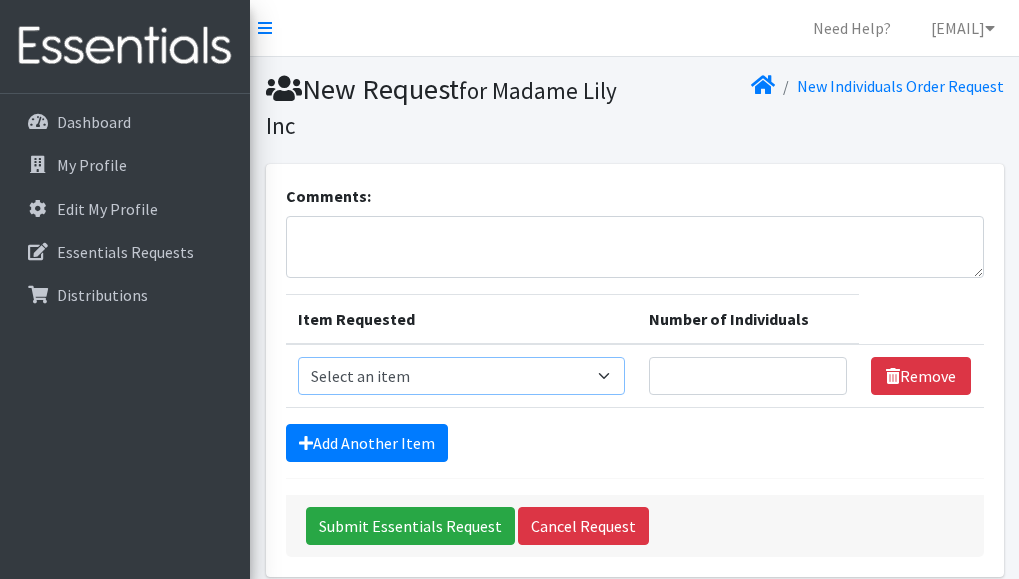 select on "2674" 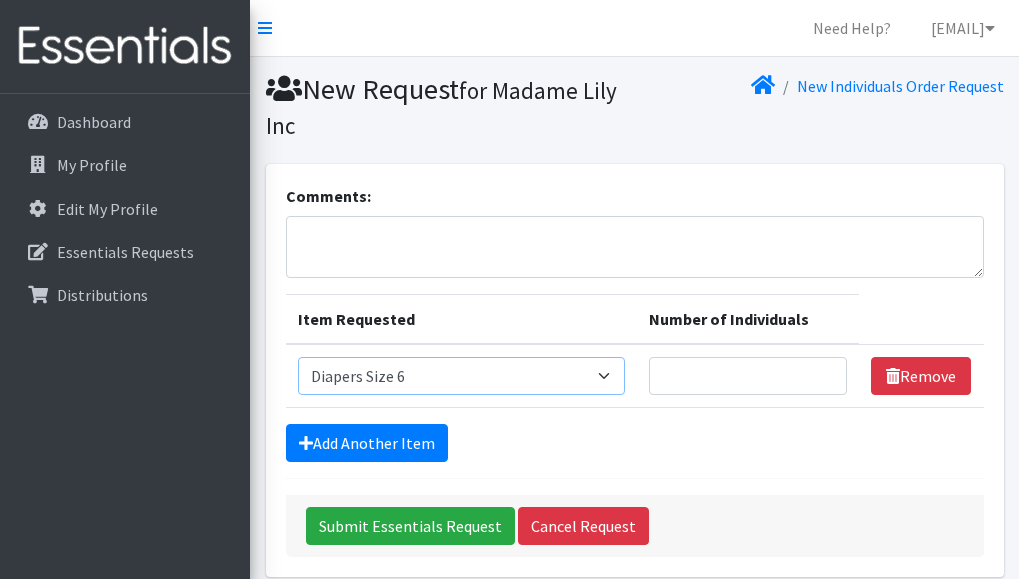 click on "Select an item
# - Total number of kids being served with this order:
Baby wipes
Diaper Size 7
Diapers NewBorn
Diapers Size 1
Diapers Size 2
Diapers Size 3
Diapers Size 4
Diapers Size 5
Diapers Size 6
Formula
Preemie
Pull-Ups 2T-3T
Pull-Ups 3T-4T
Pull-Ups 4T-5T
Size 8
Swimmers" at bounding box center (461, 376) 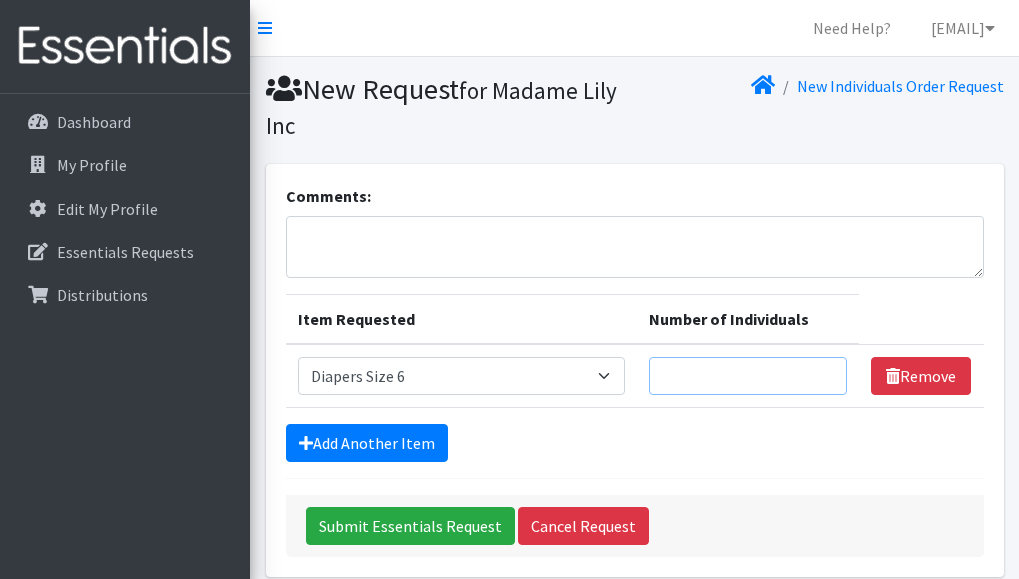 click on "Number of Individuals" at bounding box center [748, 376] 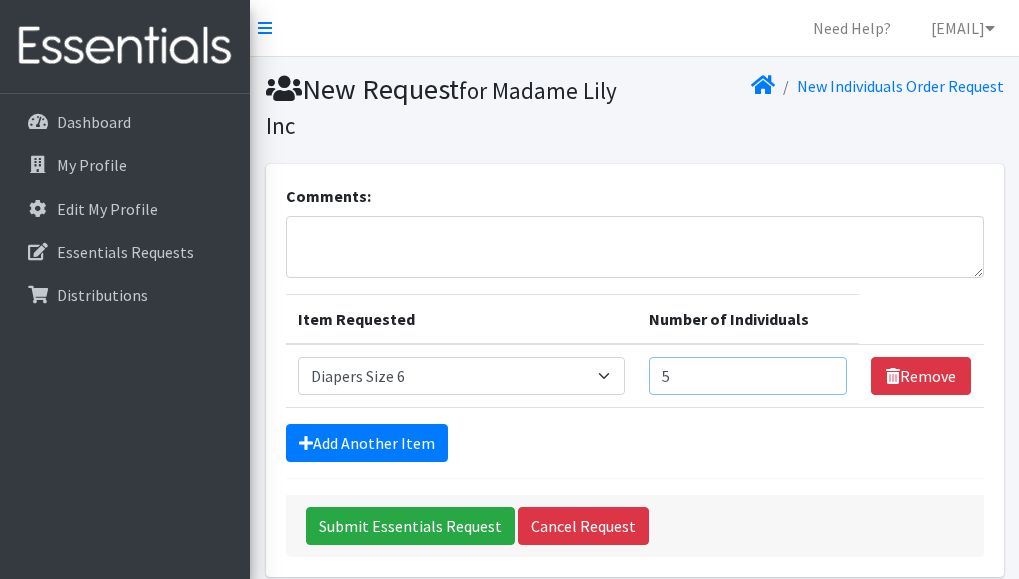 type on "5" 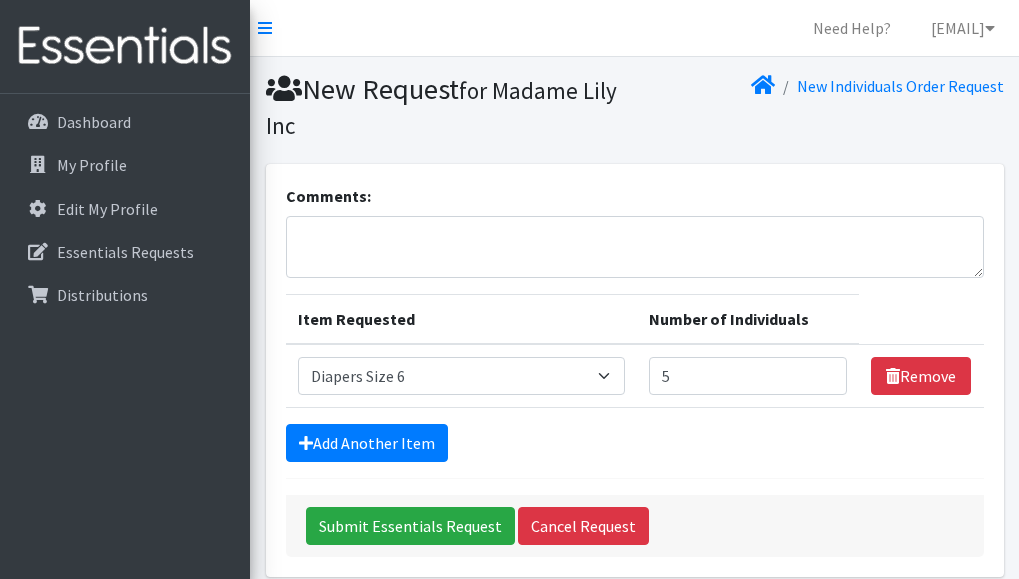 click on "Add Another Item" at bounding box center (635, 443) 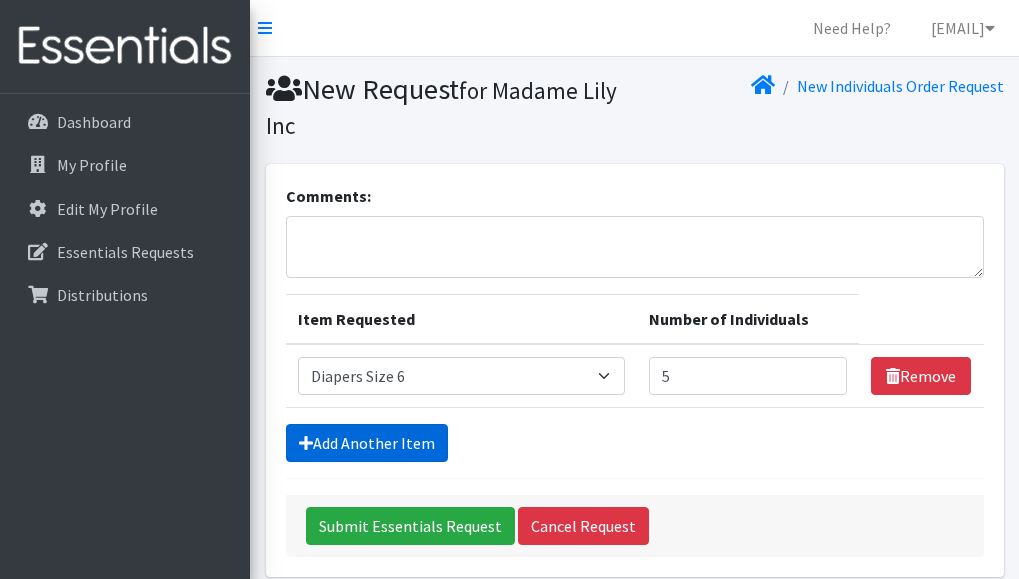 click on "Add Another Item" at bounding box center [367, 443] 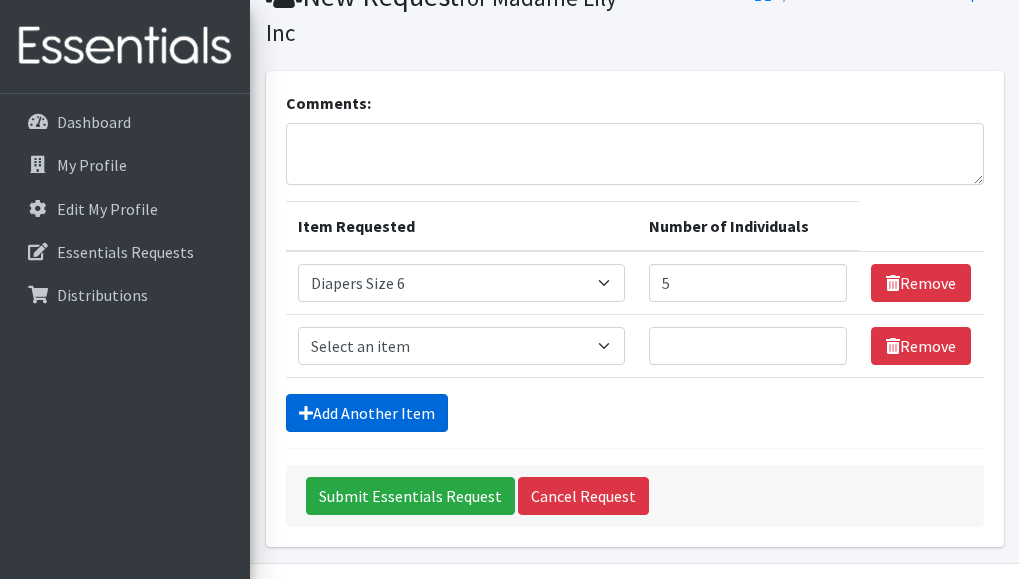 scroll, scrollTop: 152, scrollLeft: 0, axis: vertical 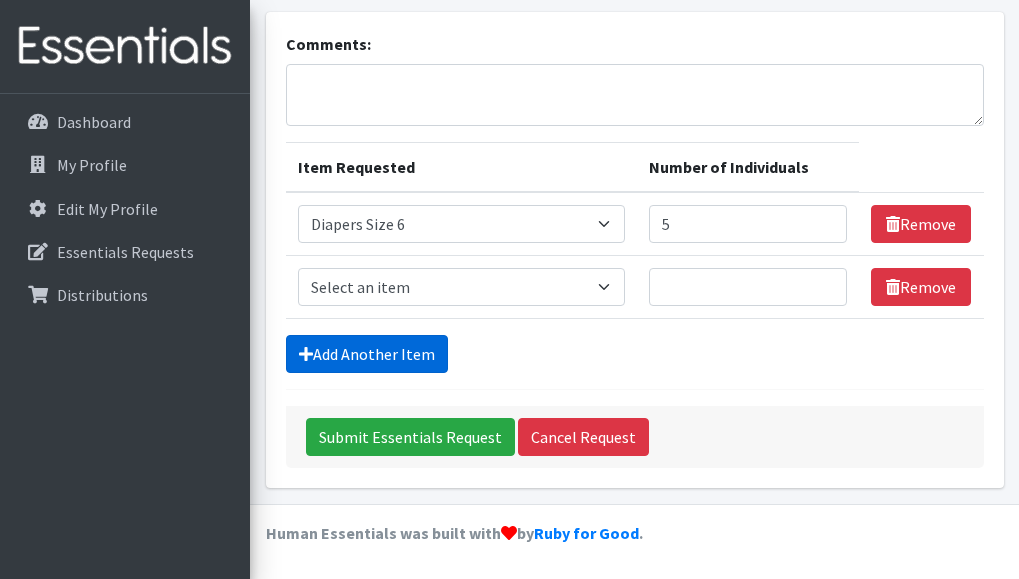click on "Add Another Item" at bounding box center [367, 354] 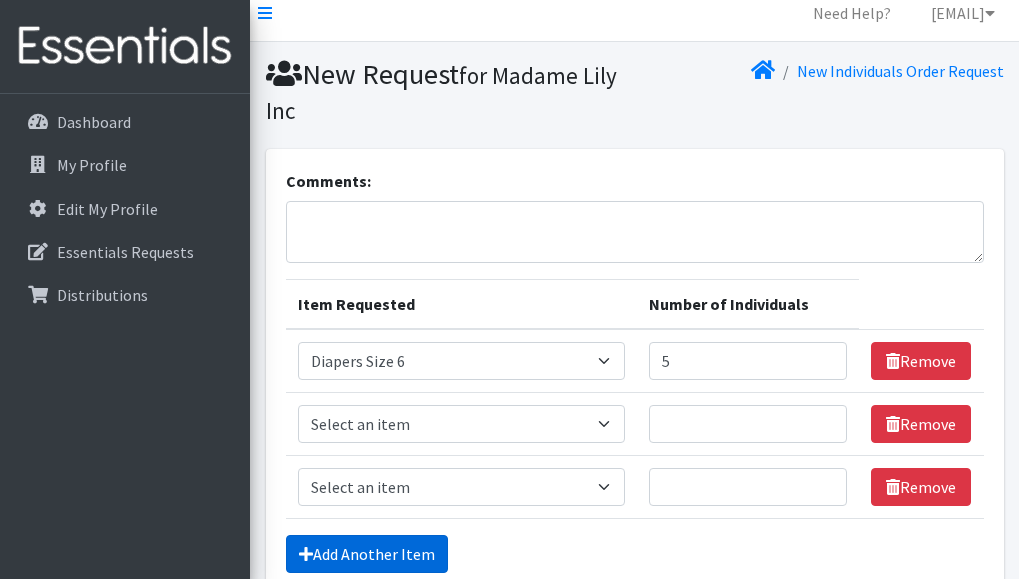 scroll, scrollTop: 0, scrollLeft: 0, axis: both 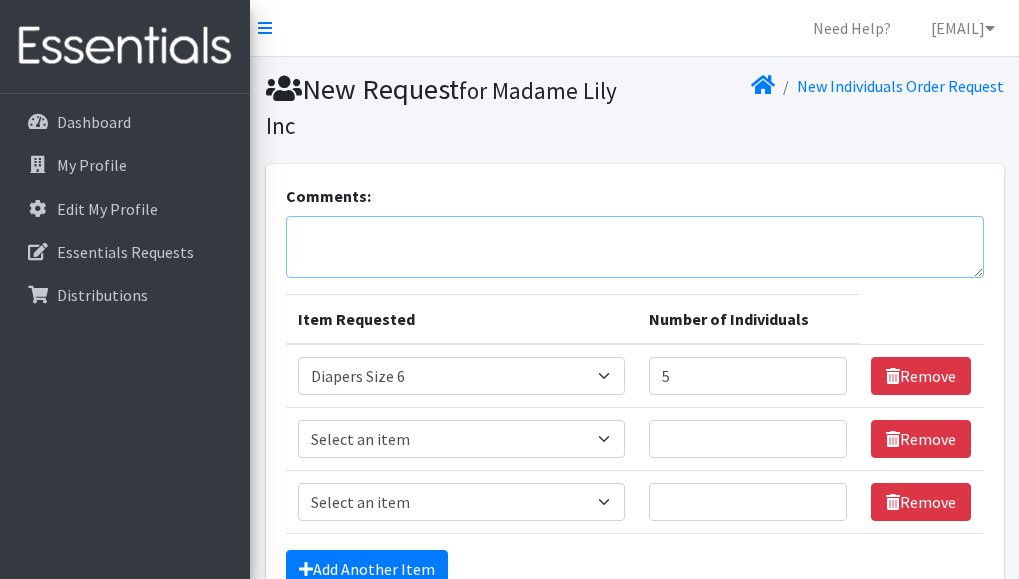 click on "Comments:" at bounding box center [635, 247] 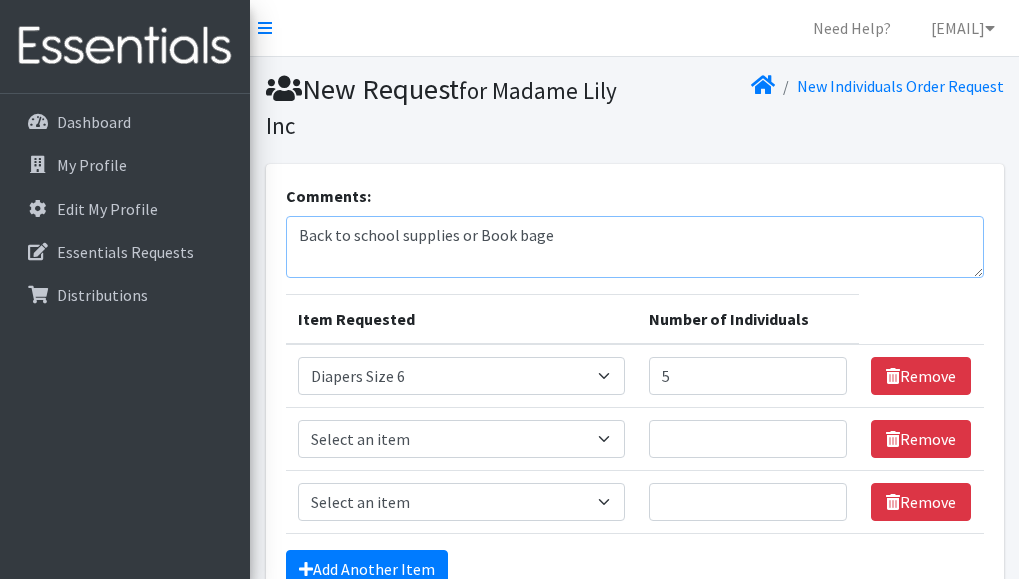 type on "Back to school supplies or Book bage" 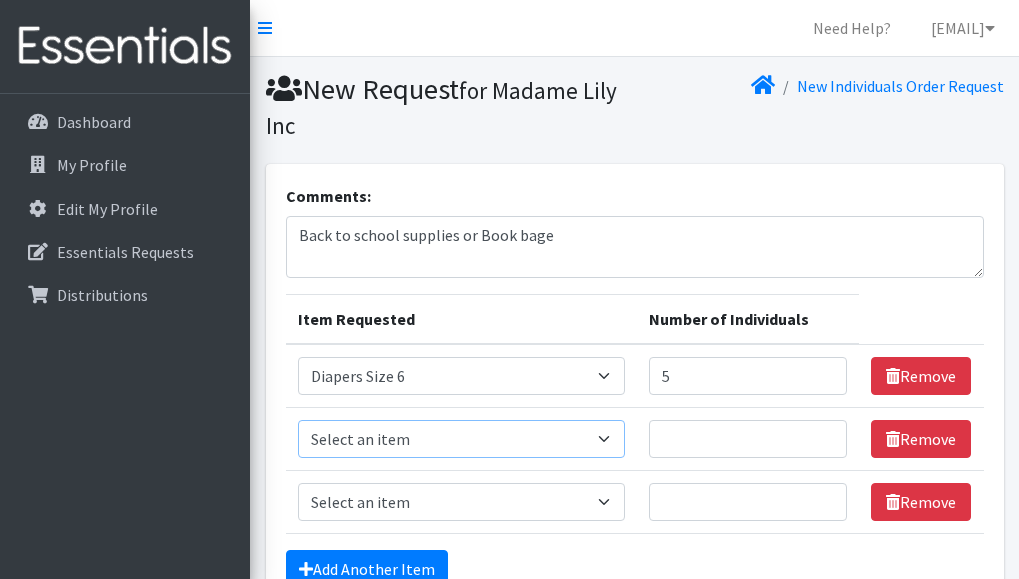 click on "Select an item
# - Total number of kids being served with this order:
Baby wipes
Diaper Size 7
Diapers NewBorn
Diapers Size 1
Diapers Size 2
Diapers Size 3
Diapers Size 4
Diapers Size 5
Diapers Size 6
Formula
Preemie
Pull-Ups 2T-3T
Pull-Ups 3T-4T
Pull-Ups 4T-5T
Size 8
Swimmers" at bounding box center [461, 439] 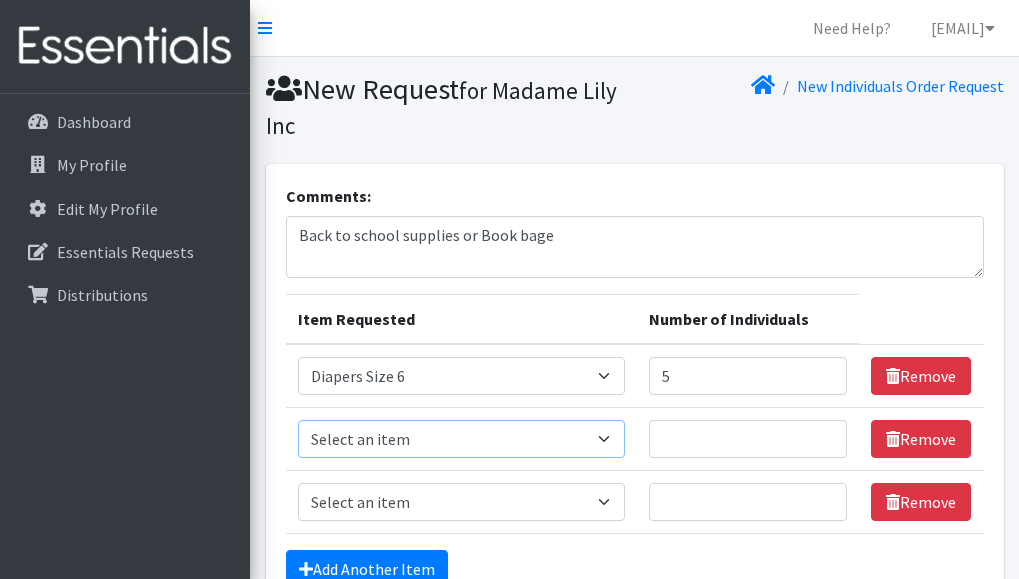 select on "2649" 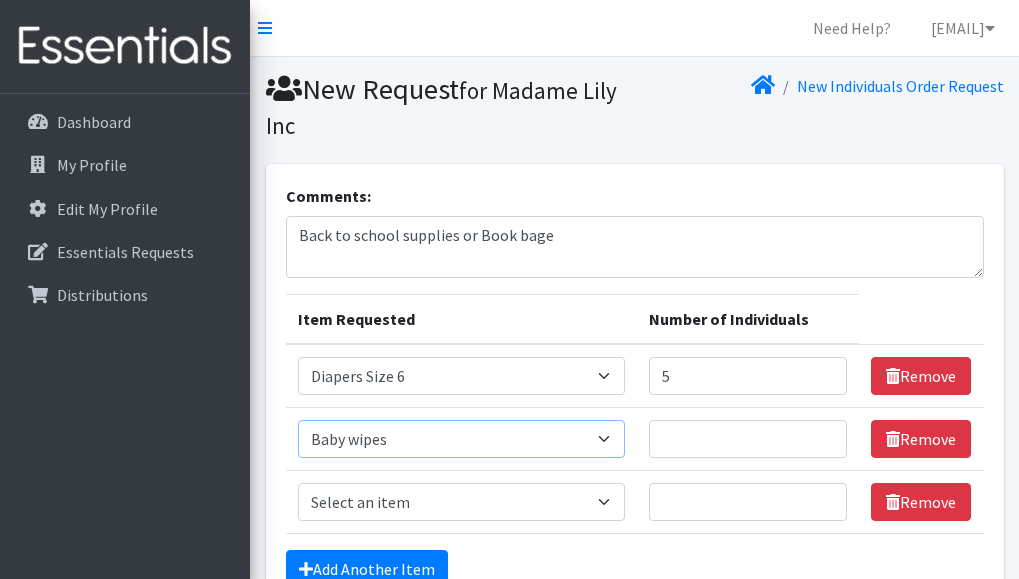 click on "Select an item
# - Total number of kids being served with this order:
Baby wipes
Diaper Size 7
Diapers NewBorn
Diapers Size 1
Diapers Size 2
Diapers Size 3
Diapers Size 4
Diapers Size 5
Diapers Size 6
Formula
Preemie
Pull-Ups 2T-3T
Pull-Ups 3T-4T
Pull-Ups 4T-5T
Size 8
Swimmers" at bounding box center (461, 439) 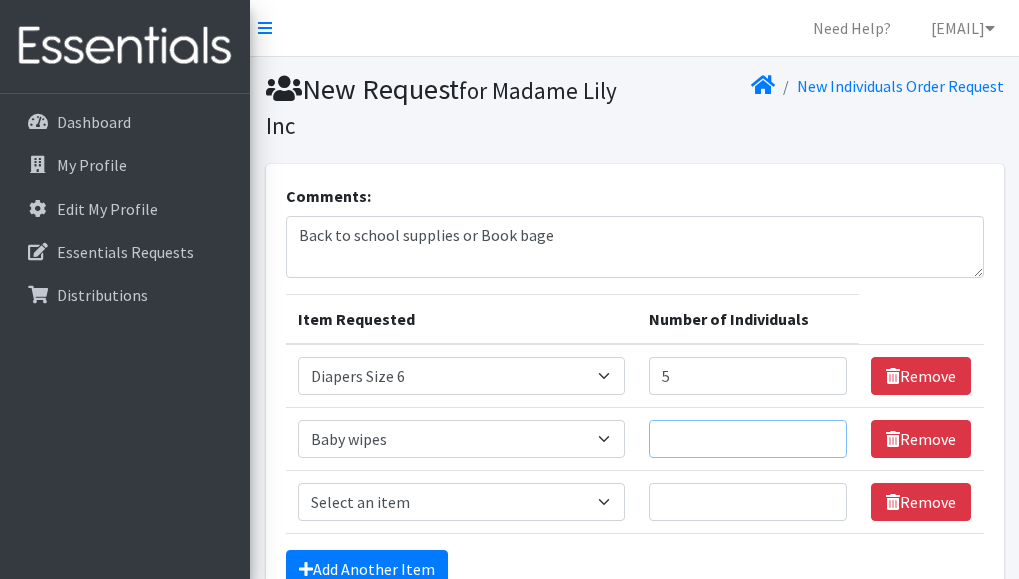 click on "Number of Individuals" at bounding box center (748, 439) 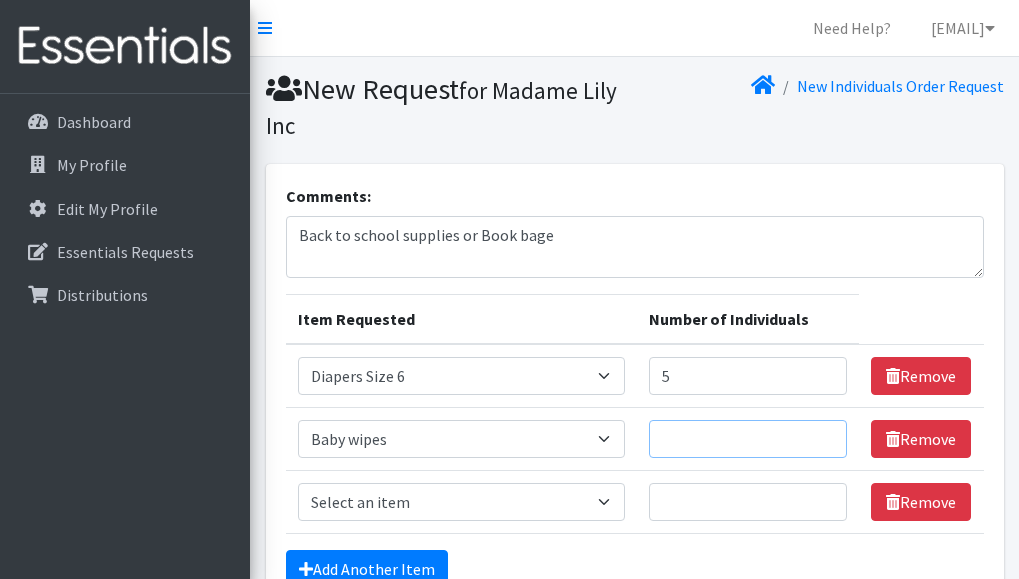 type on "1" 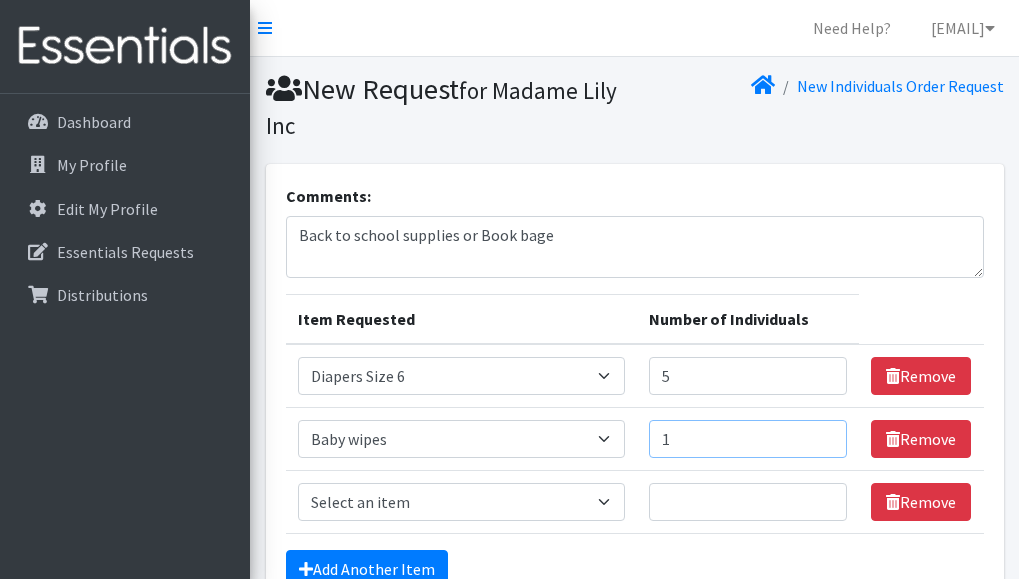 click on "1" at bounding box center [748, 439] 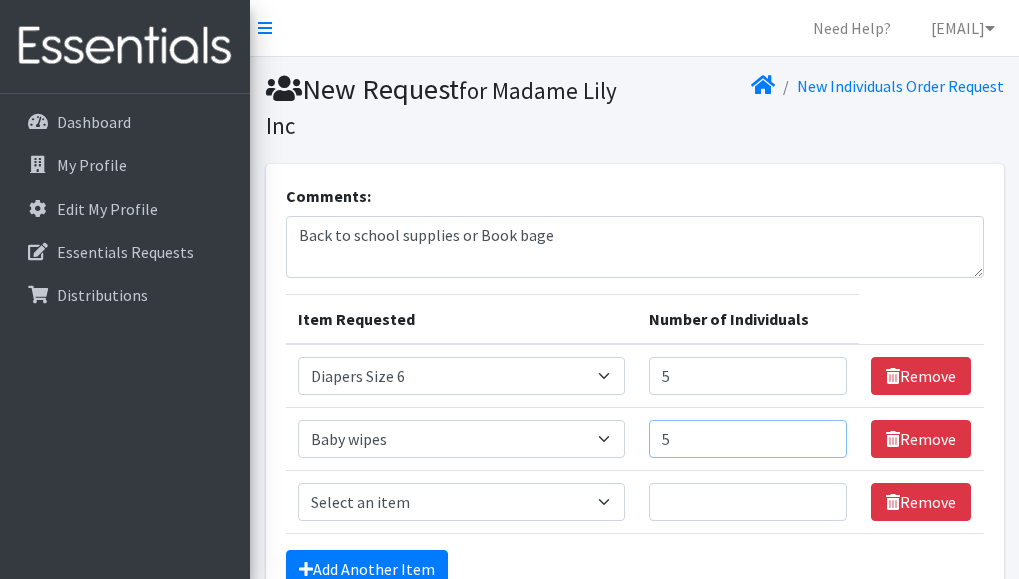 type on "5" 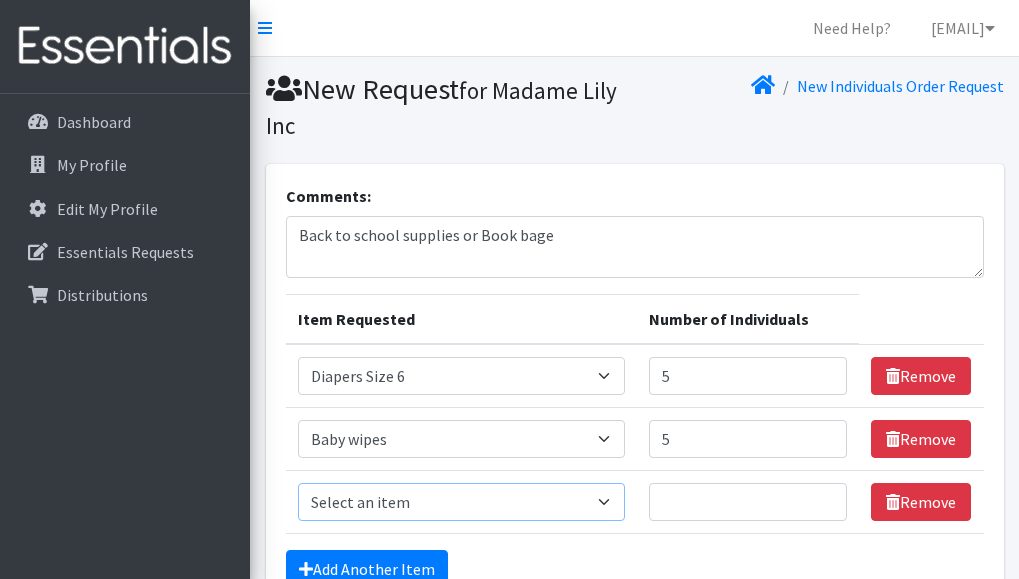 click on "Select an item
# - Total number of kids being served with this order:
Baby wipes
Diaper Size 7
Diapers NewBorn
Diapers Size 1
Diapers Size 2
Diapers Size 3
Diapers Size 4
Diapers Size 5
Diapers Size 6
Formula
Preemie
Pull-Ups 2T-3T
Pull-Ups 3T-4T
Pull-Ups 4T-5T
Size 8
Swimmers" at bounding box center [461, 502] 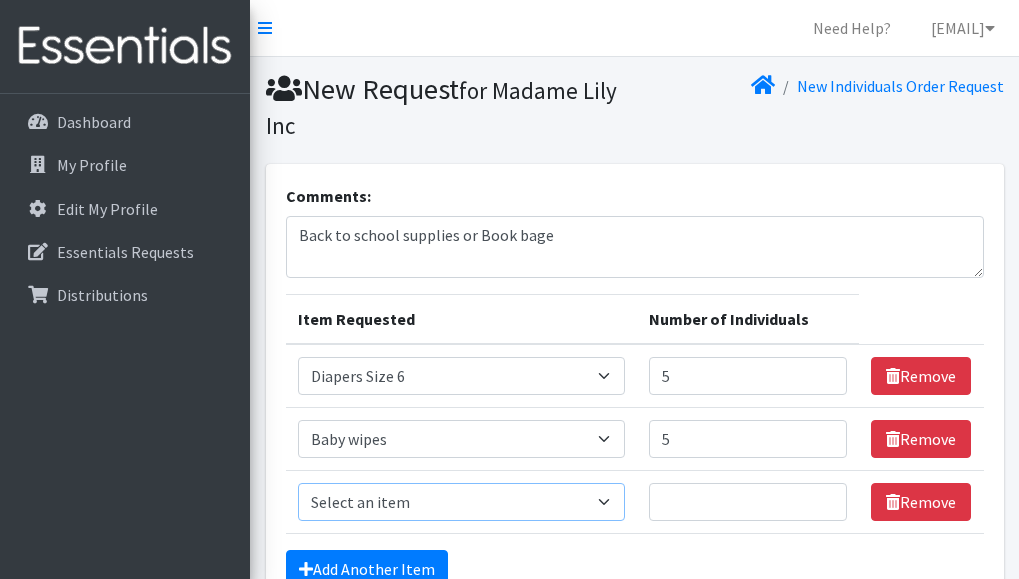 select on "2679" 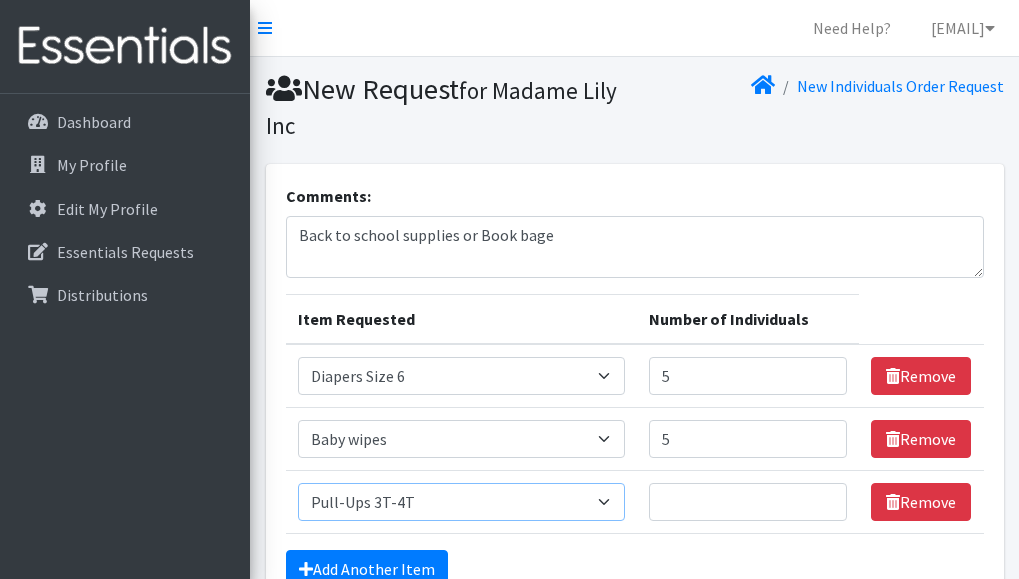 click on "Select an item
# - Total number of kids being served with this order:
Baby wipes
Diaper Size 7
Diapers NewBorn
Diapers Size 1
Diapers Size 2
Diapers Size 3
Diapers Size 4
Diapers Size 5
Diapers Size 6
Formula
Preemie
Pull-Ups 2T-3T
Pull-Ups 3T-4T
Pull-Ups 4T-5T
Size 8
Swimmers" at bounding box center [461, 502] 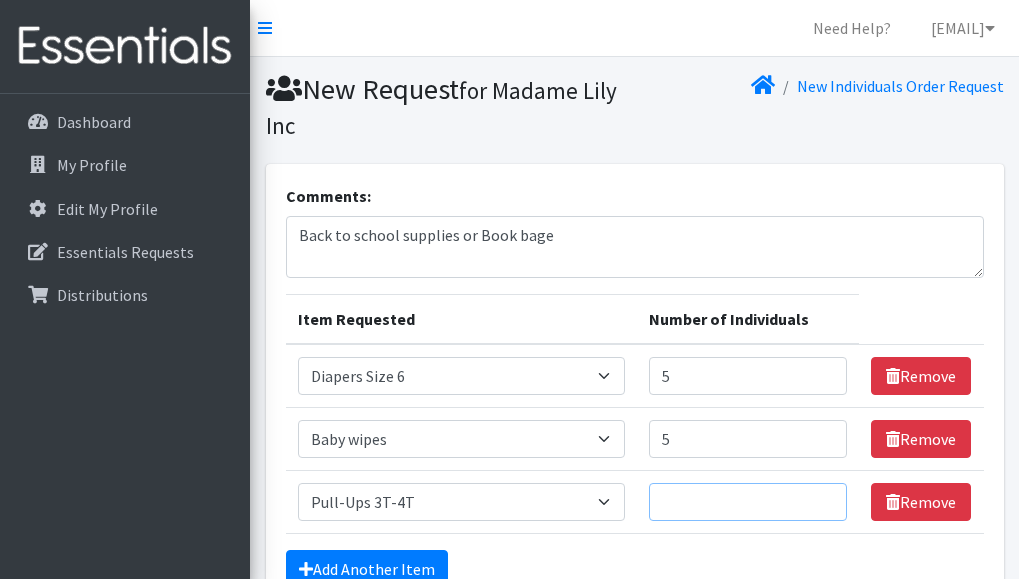 click on "Number of Individuals" at bounding box center [748, 502] 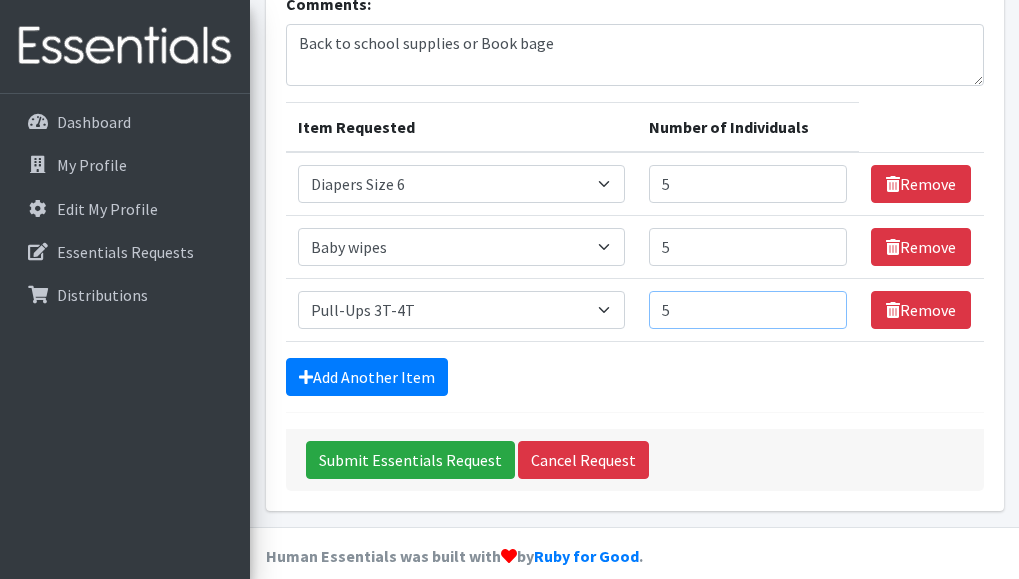 scroll, scrollTop: 200, scrollLeft: 0, axis: vertical 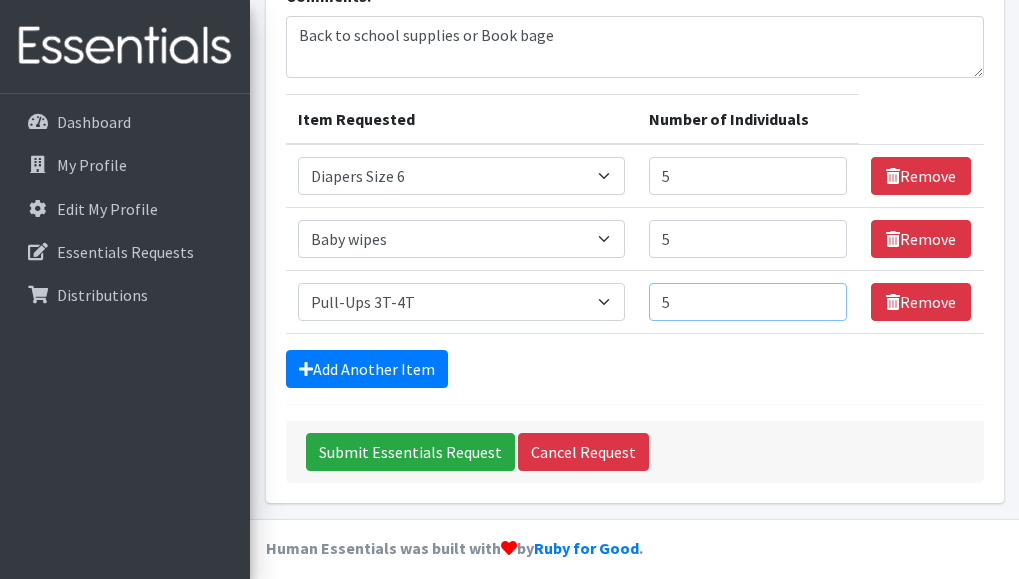 type on "5" 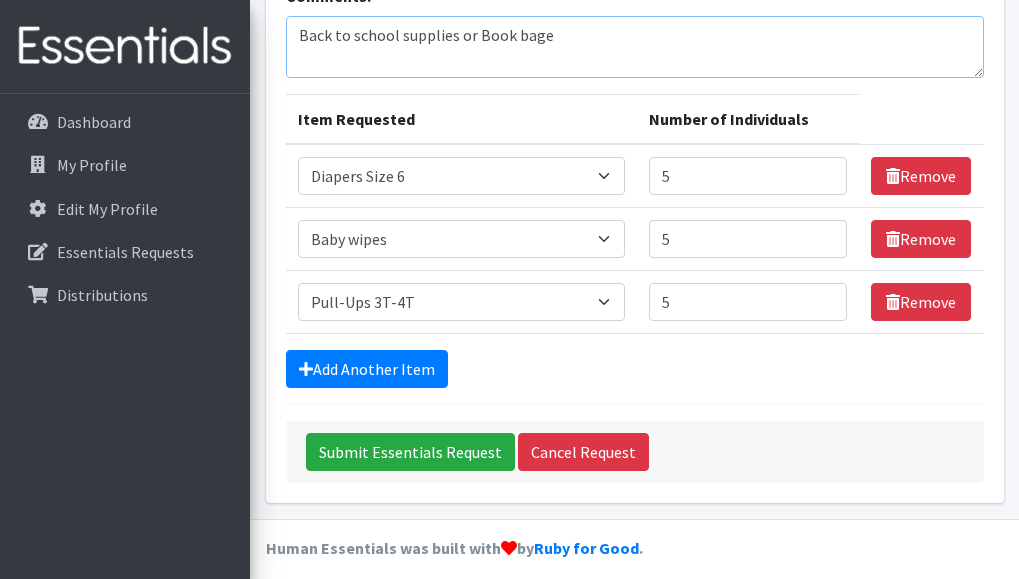 click on "Back to school supplies or Book bage" at bounding box center [635, 47] 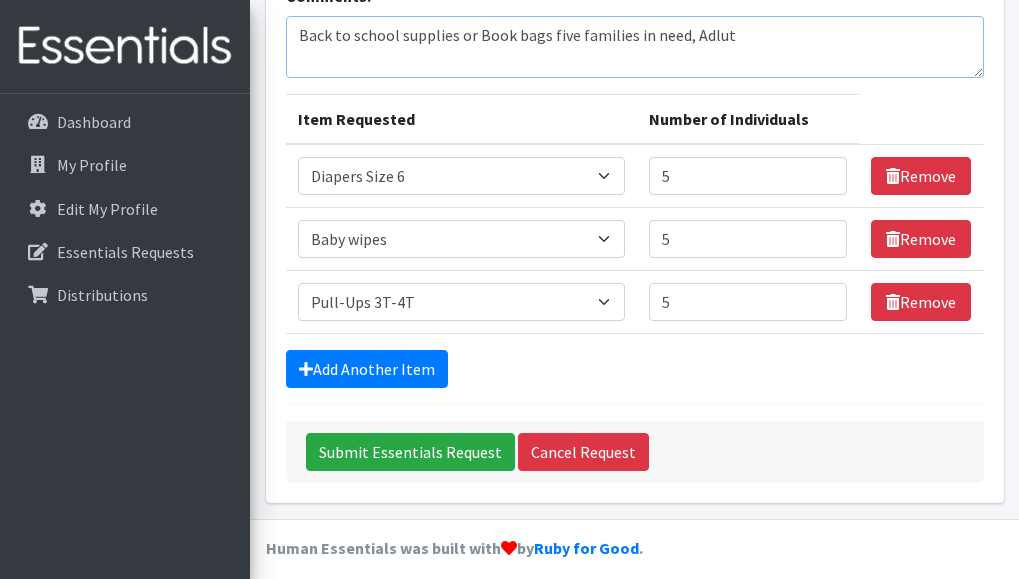 drag, startPoint x: 711, startPoint y: 40, endPoint x: 725, endPoint y: 23, distance: 22.022715 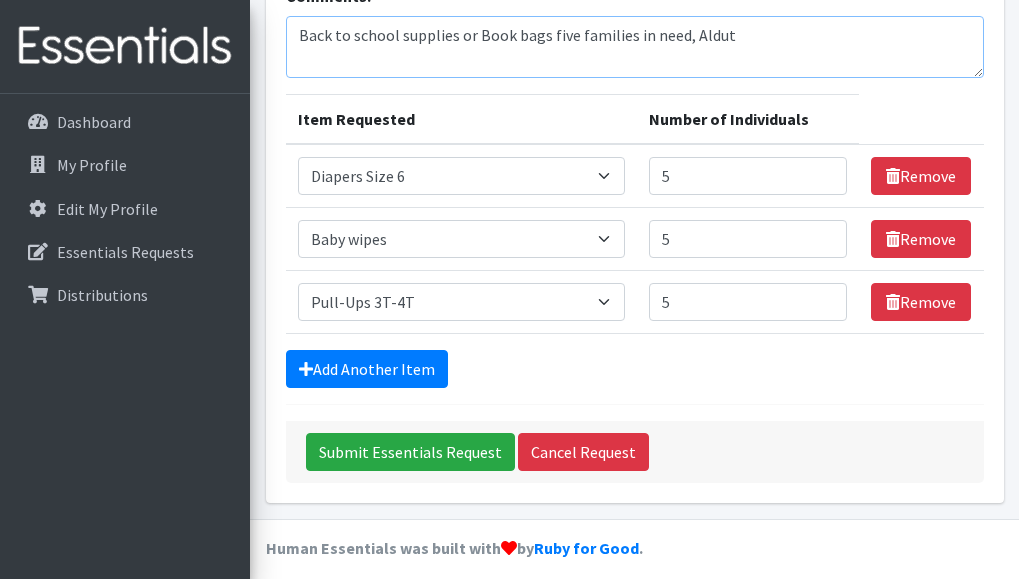 drag, startPoint x: 703, startPoint y: 35, endPoint x: 667, endPoint y: 50, distance: 39 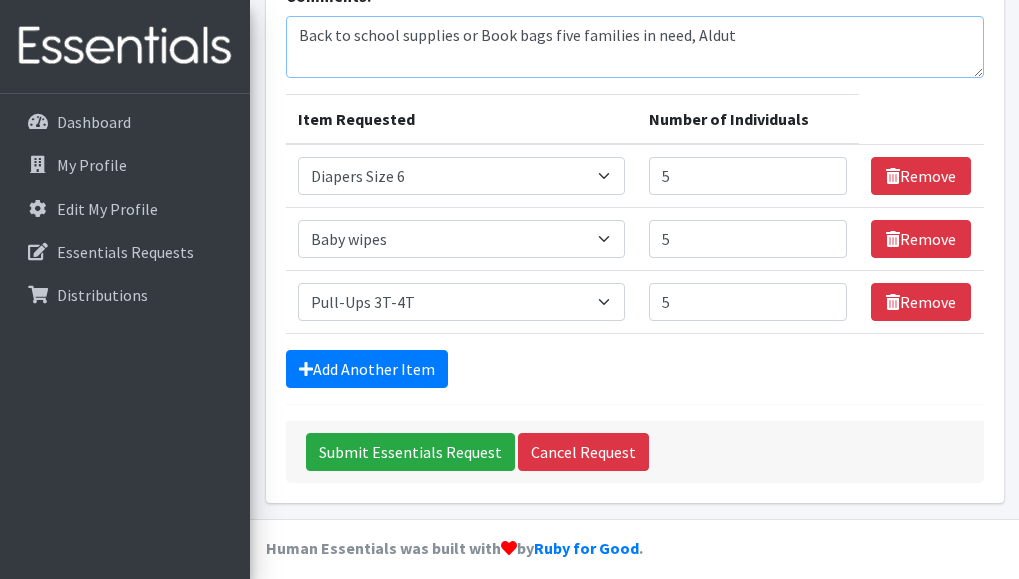 click on "Back to school supplies or Book bags five families in need, Aldut" at bounding box center [635, 47] 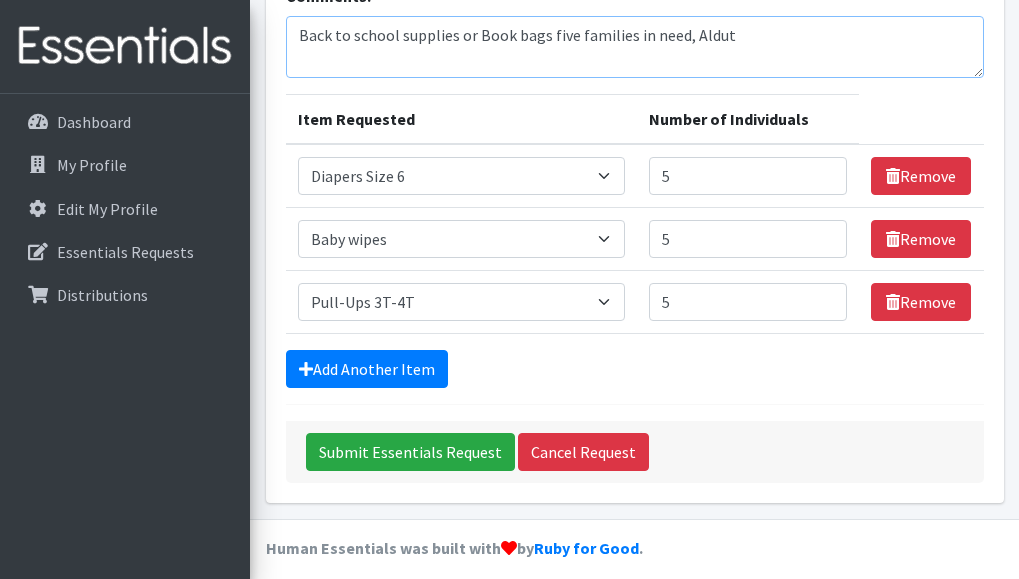 click on "Back to school supplies or Book bags five families in need, Aldut" at bounding box center [635, 47] 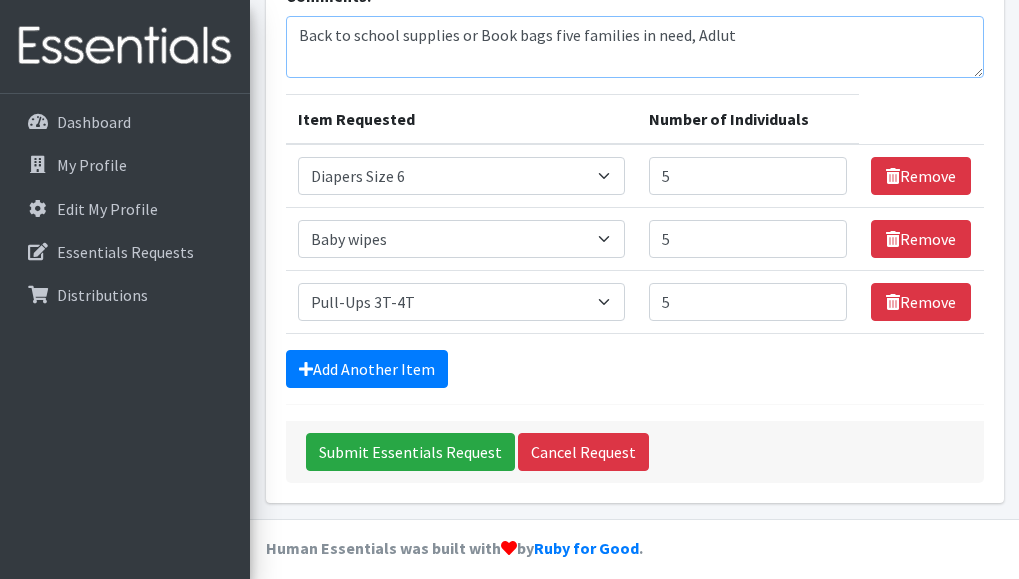 click on "Back to school supplies or Book bags five families in need, Adlut" at bounding box center (635, 47) 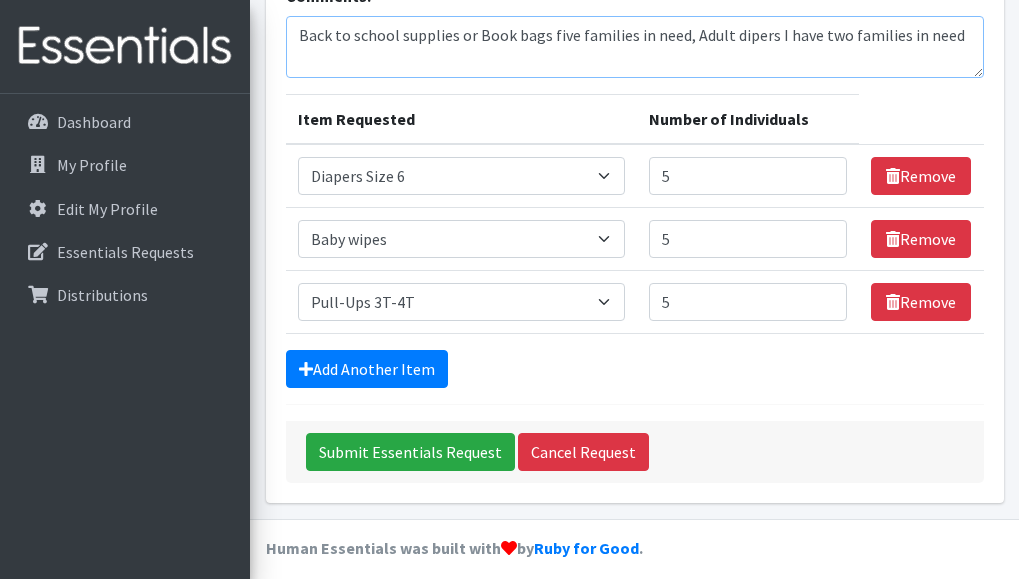 drag, startPoint x: 754, startPoint y: 36, endPoint x: 733, endPoint y: 60, distance: 31.890438 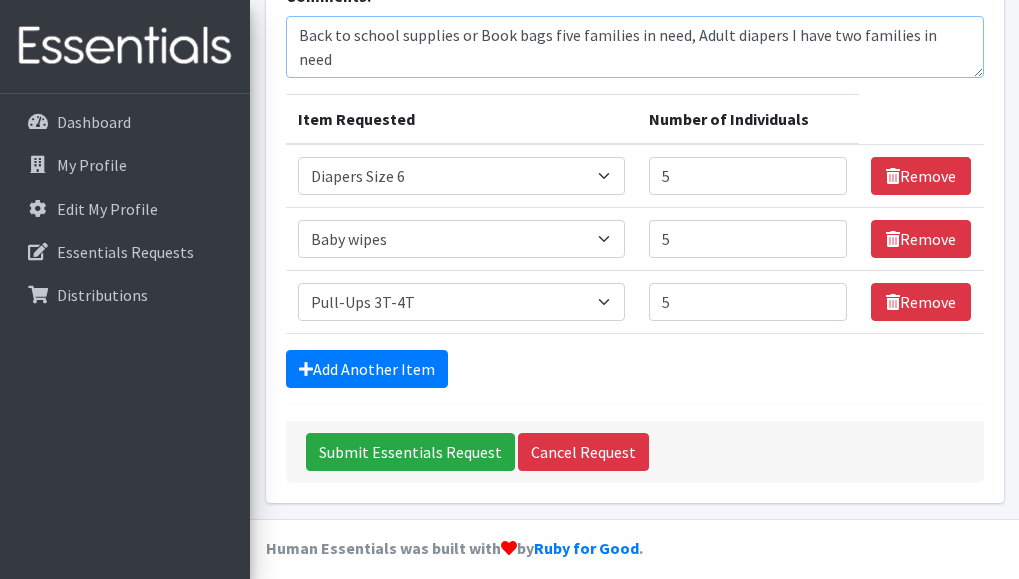 click on "Back to school supplies or Book bags five families in need, Adult diapers I have two families in need" at bounding box center (635, 47) 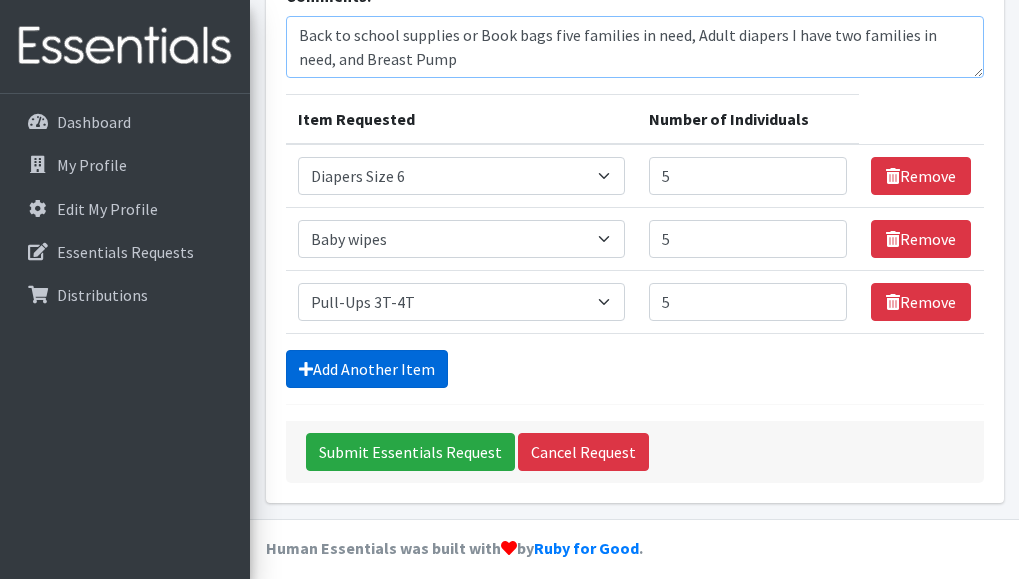 type on "Back to school supplies or Book bags five families in need, Adult diapers I have two families in need, and Breast Pump" 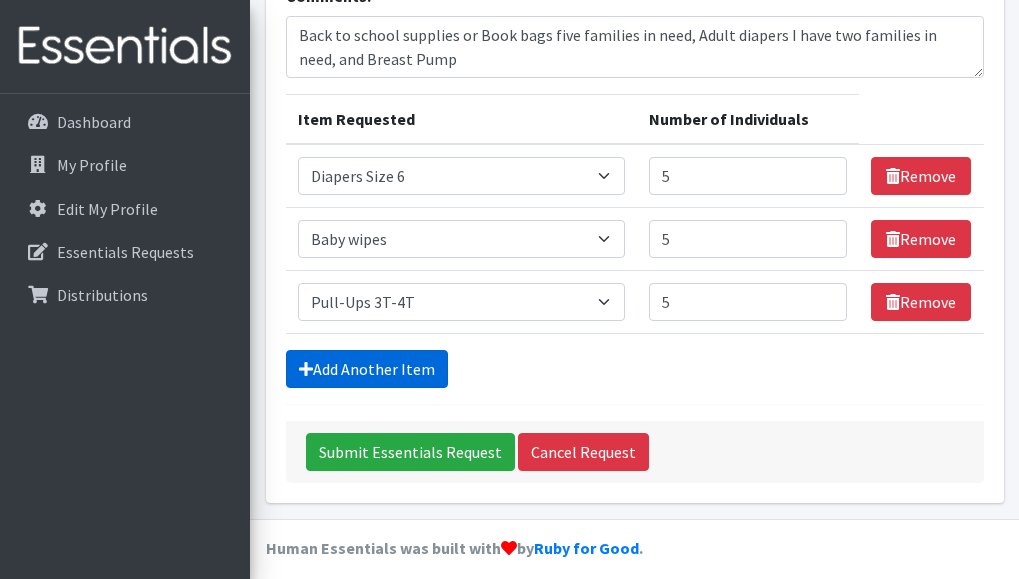 click on "Add Another Item" at bounding box center [367, 369] 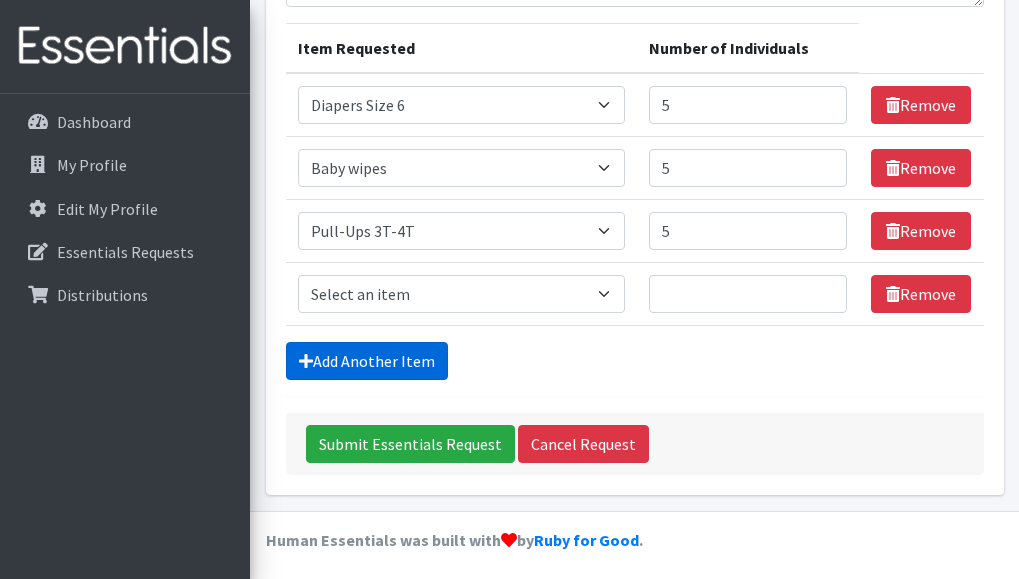 scroll, scrollTop: 278, scrollLeft: 0, axis: vertical 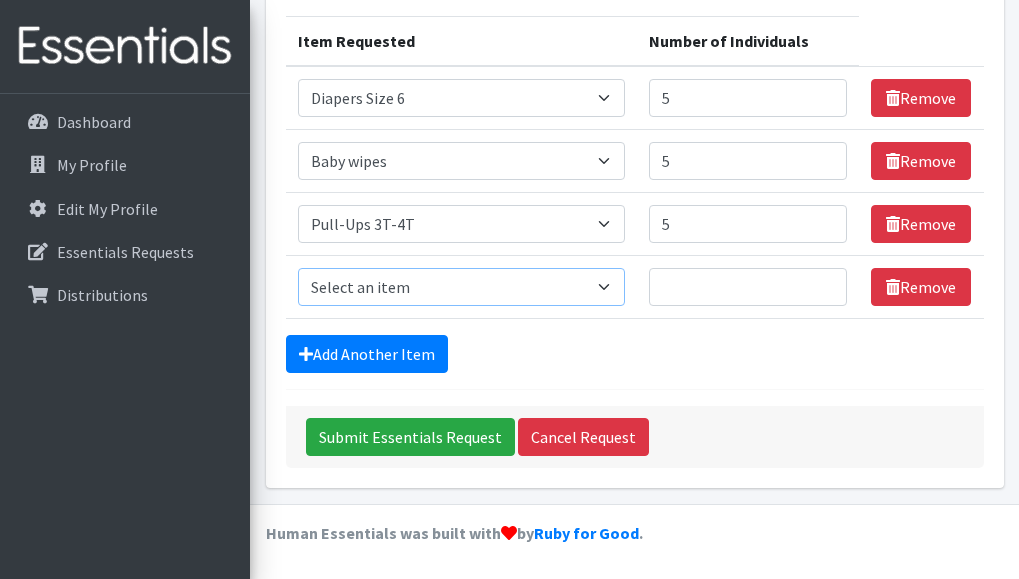 click on "Select an item
# - Total number of kids being served with this order:
Baby wipes
Diaper Size 7
Diapers NewBorn
Diapers Size 1
Diapers Size 2
Diapers Size 3
Diapers Size 4
Diapers Size 5
Diapers Size 6
Formula
Preemie
Pull-Ups 2T-3T
Pull-Ups 3T-4T
Pull-Ups 4T-5T
Size 8
Swimmers" at bounding box center [461, 287] 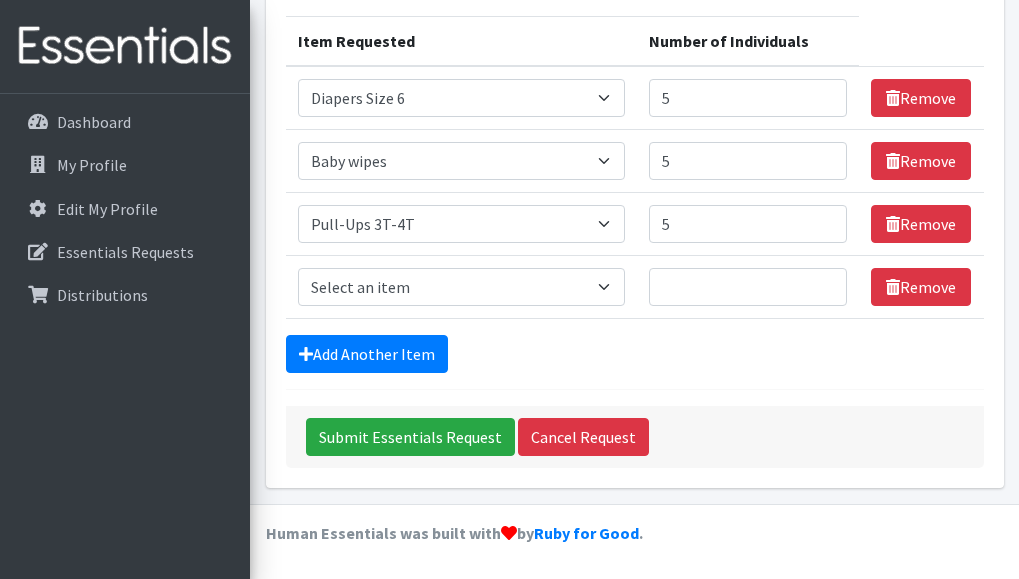 click on "Add Another Item" at bounding box center (635, 354) 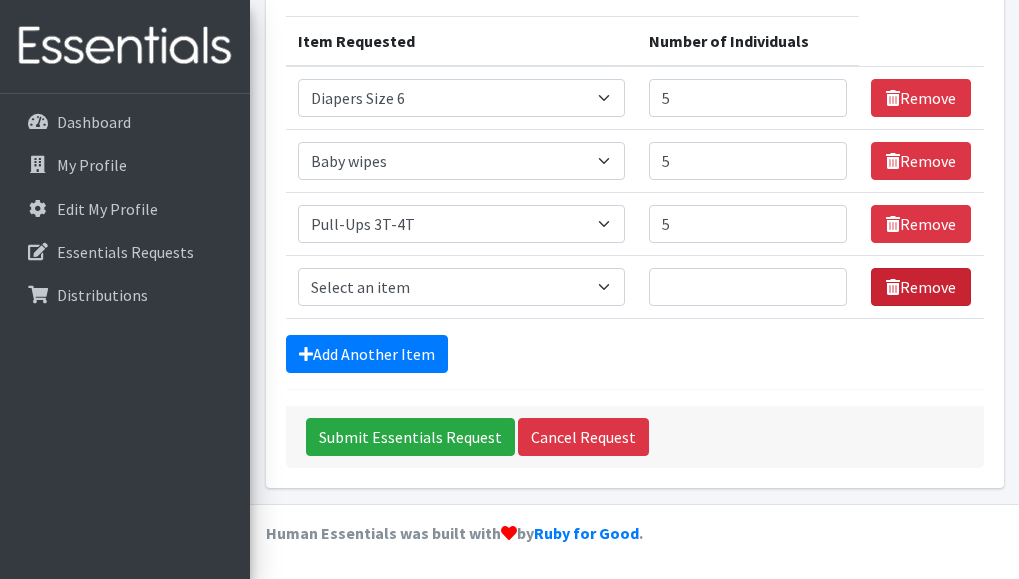 click on "Remove" at bounding box center [921, 287] 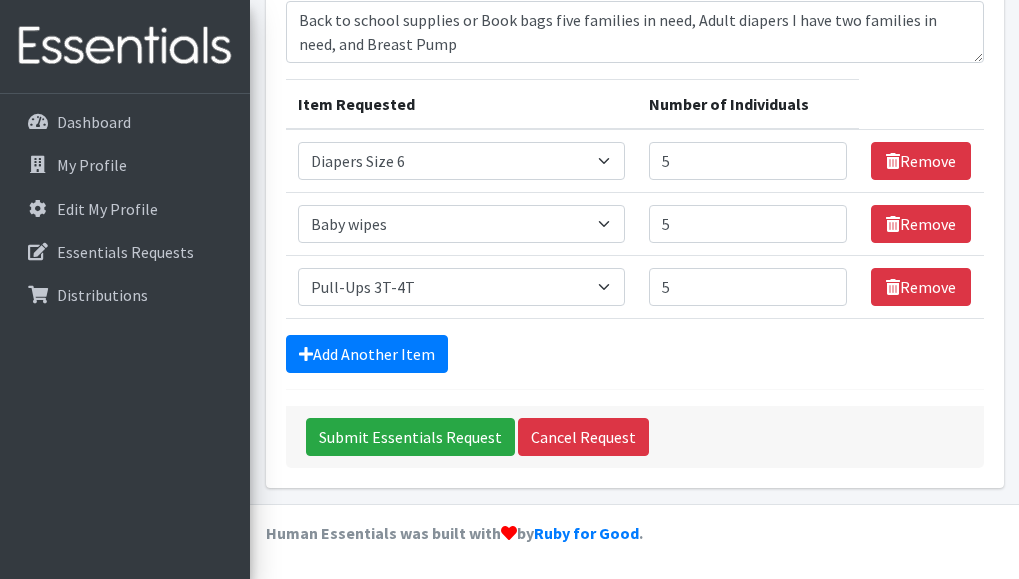scroll, scrollTop: 215, scrollLeft: 0, axis: vertical 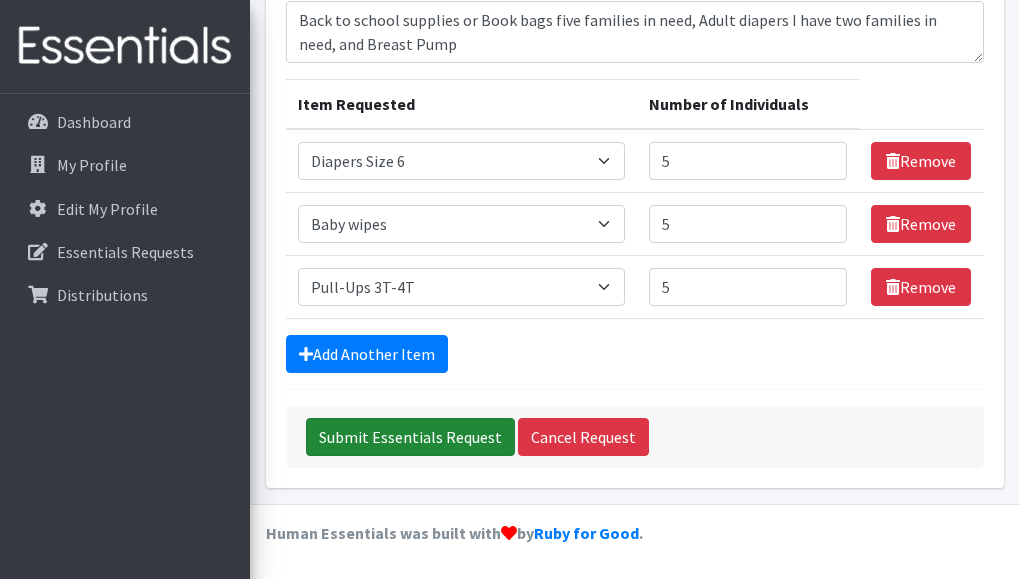 click on "Submit Essentials Request" at bounding box center [410, 437] 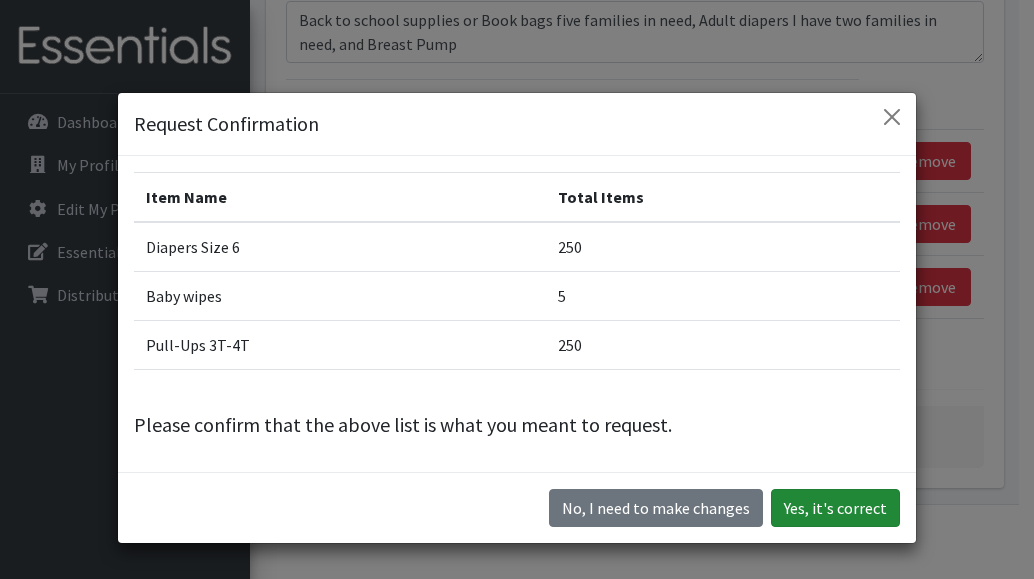click on "Yes, it's correct" at bounding box center [835, 508] 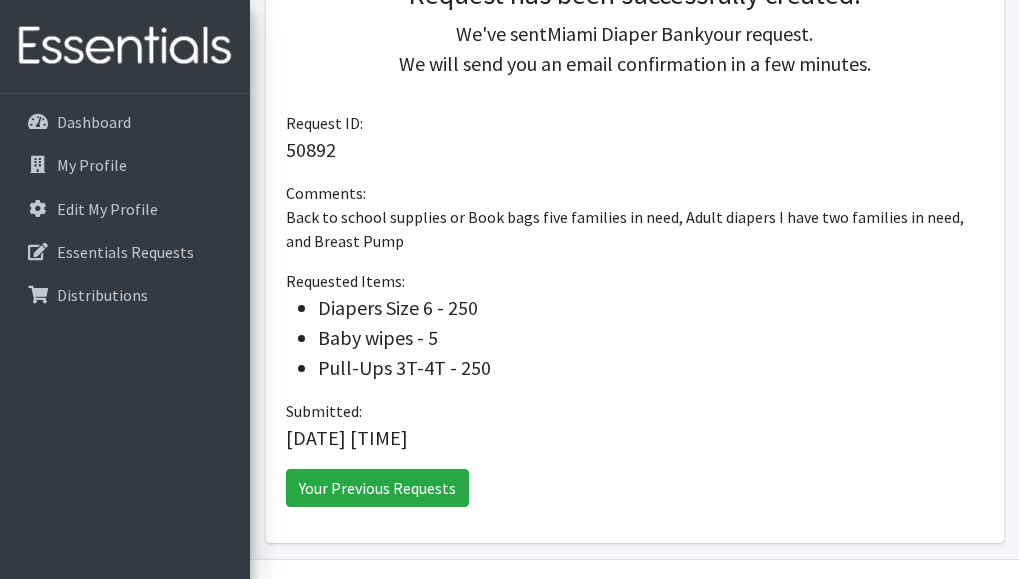 scroll, scrollTop: 500, scrollLeft: 0, axis: vertical 